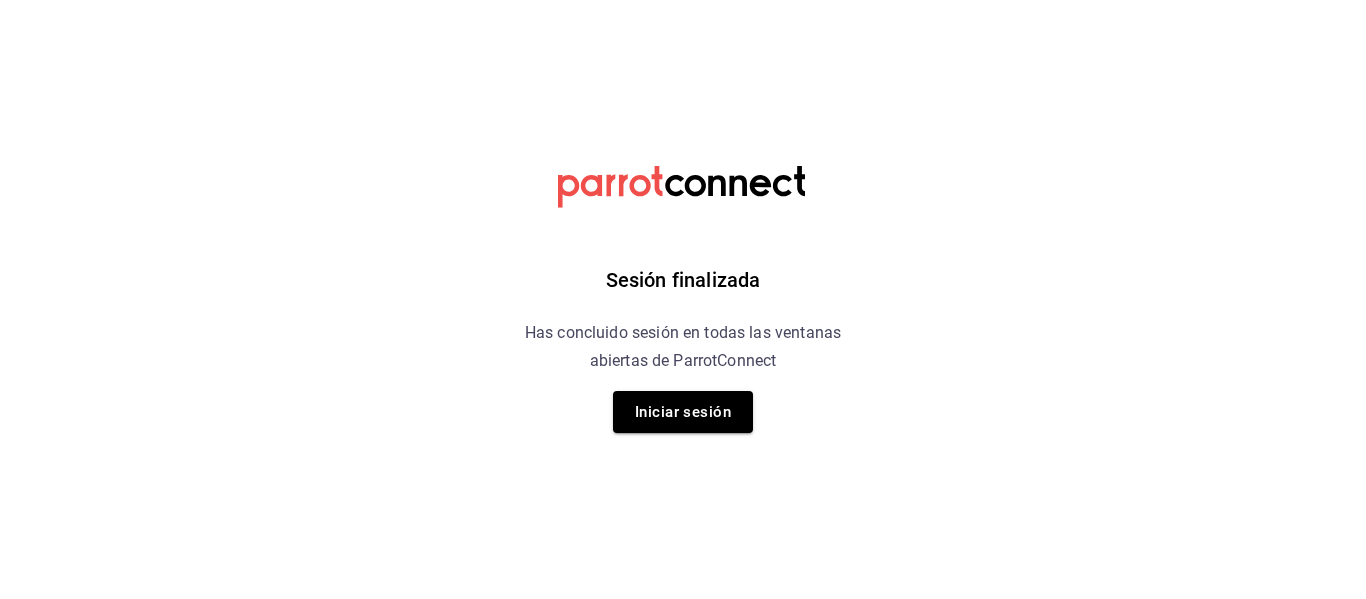 scroll, scrollTop: 0, scrollLeft: 0, axis: both 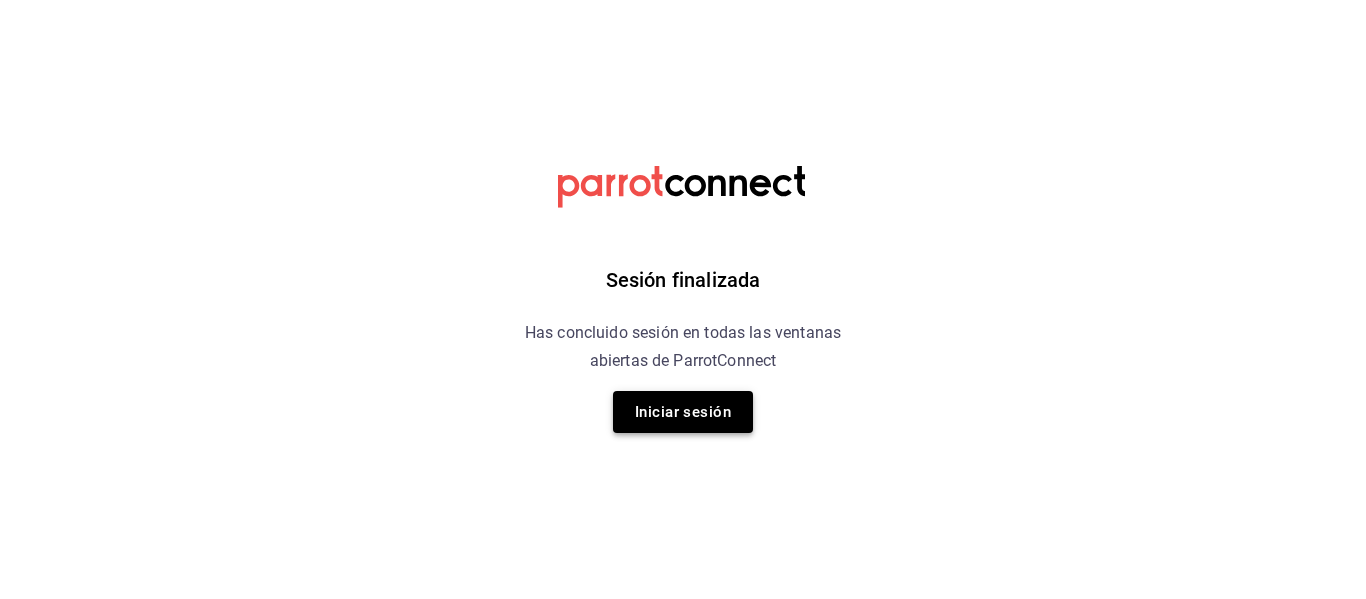 click on "Iniciar sesión" at bounding box center [683, 412] 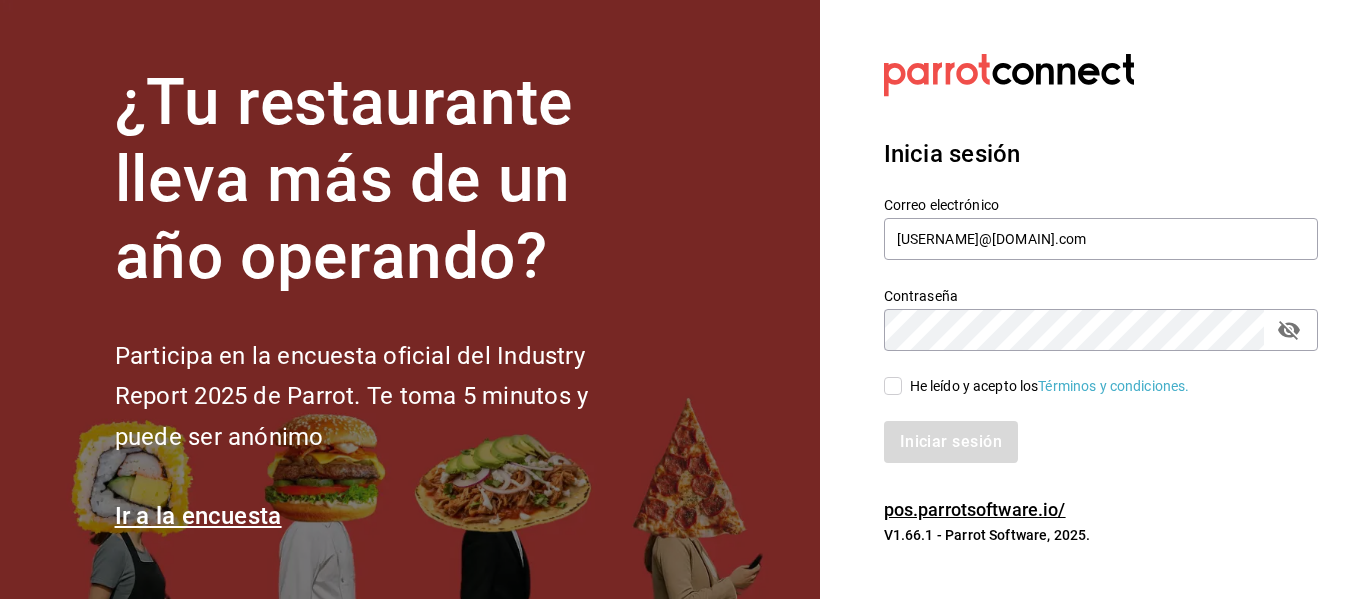 click on "He leído y acepto los  Términos y condiciones." at bounding box center (893, 386) 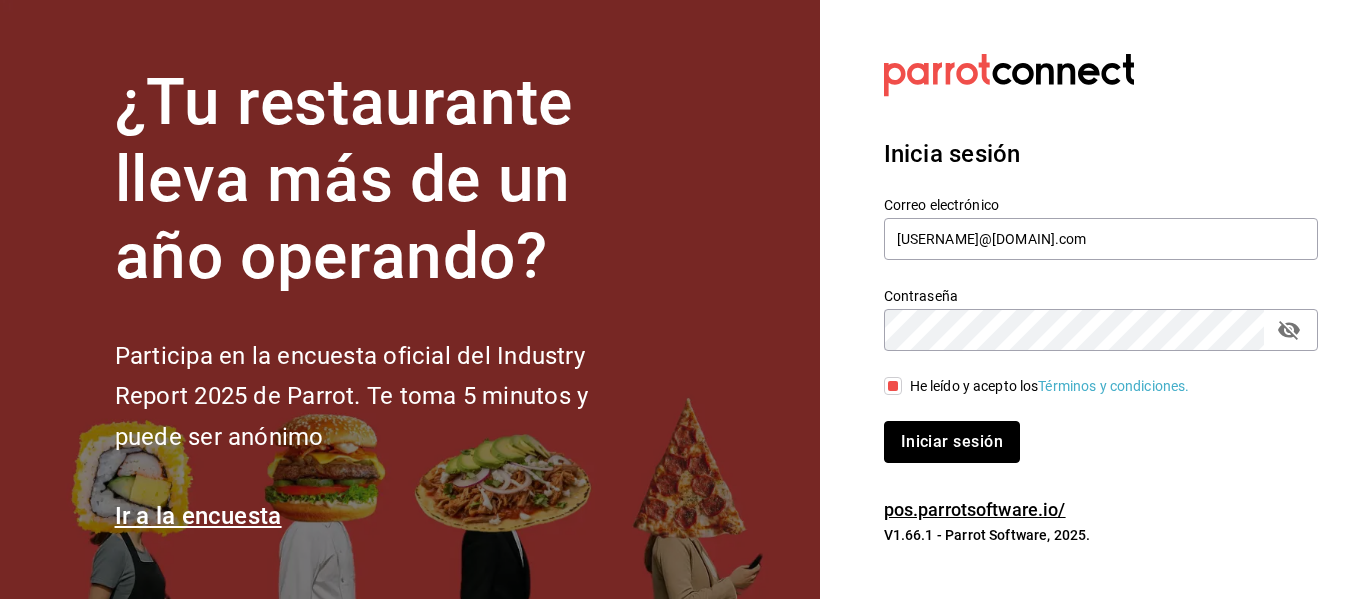 click on "Iniciar sesión" at bounding box center [952, 442] 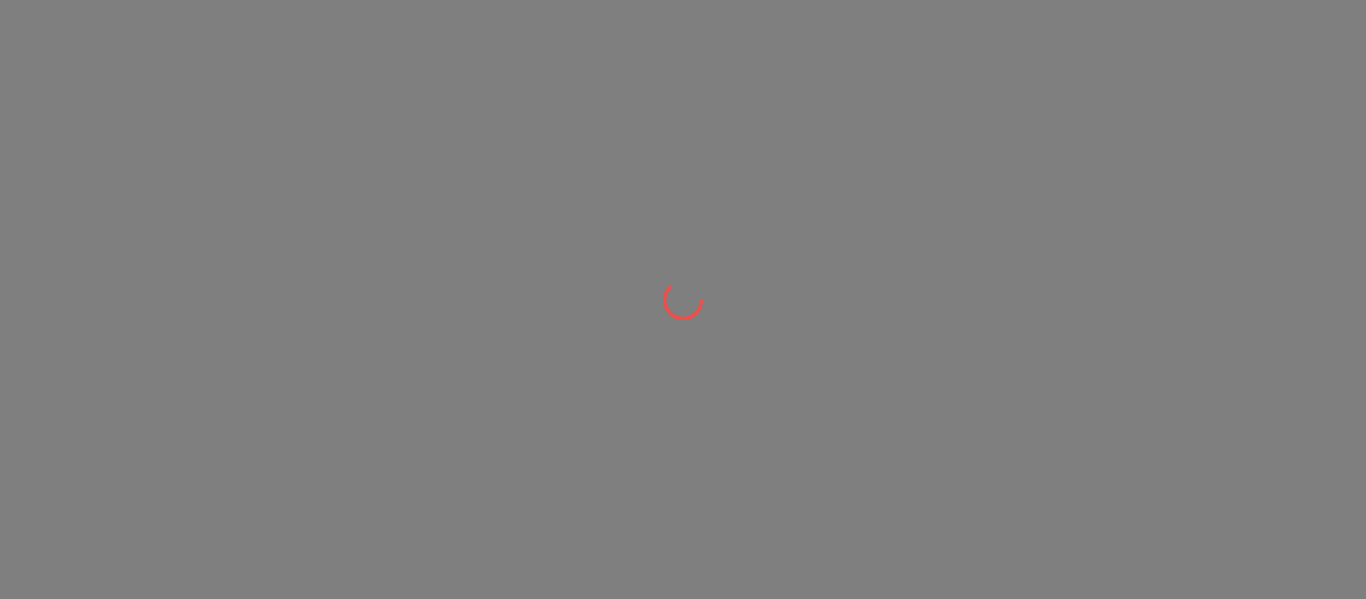 scroll, scrollTop: 0, scrollLeft: 0, axis: both 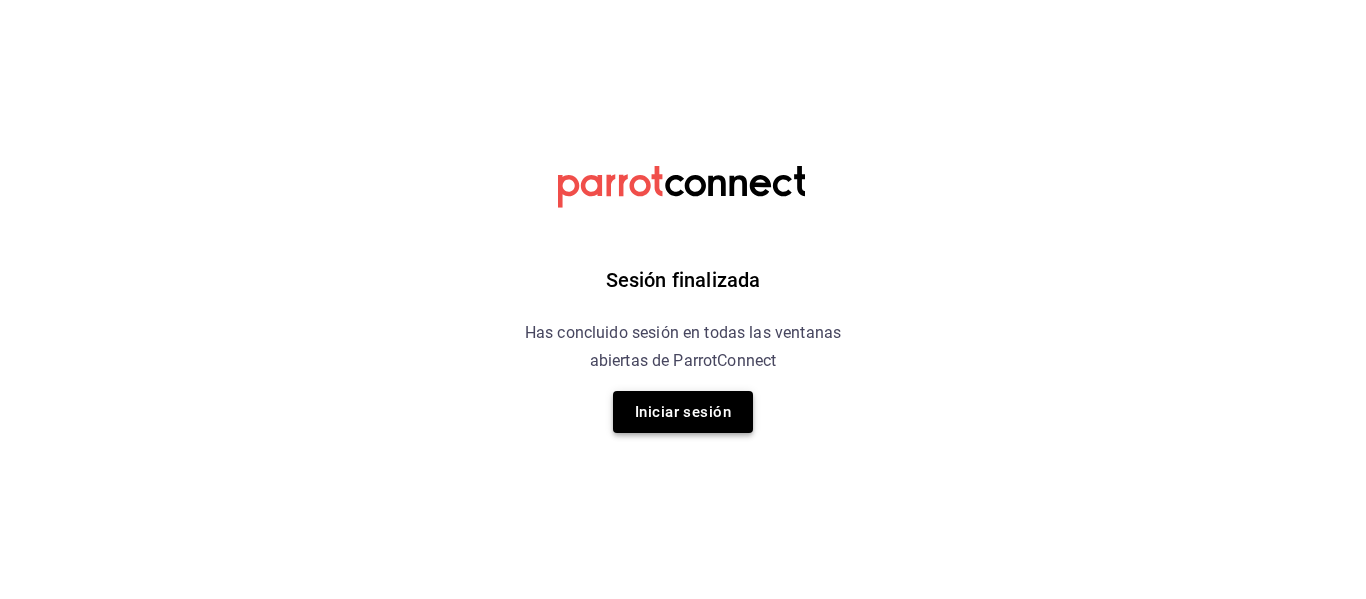 click on "Iniciar sesión" at bounding box center (683, 412) 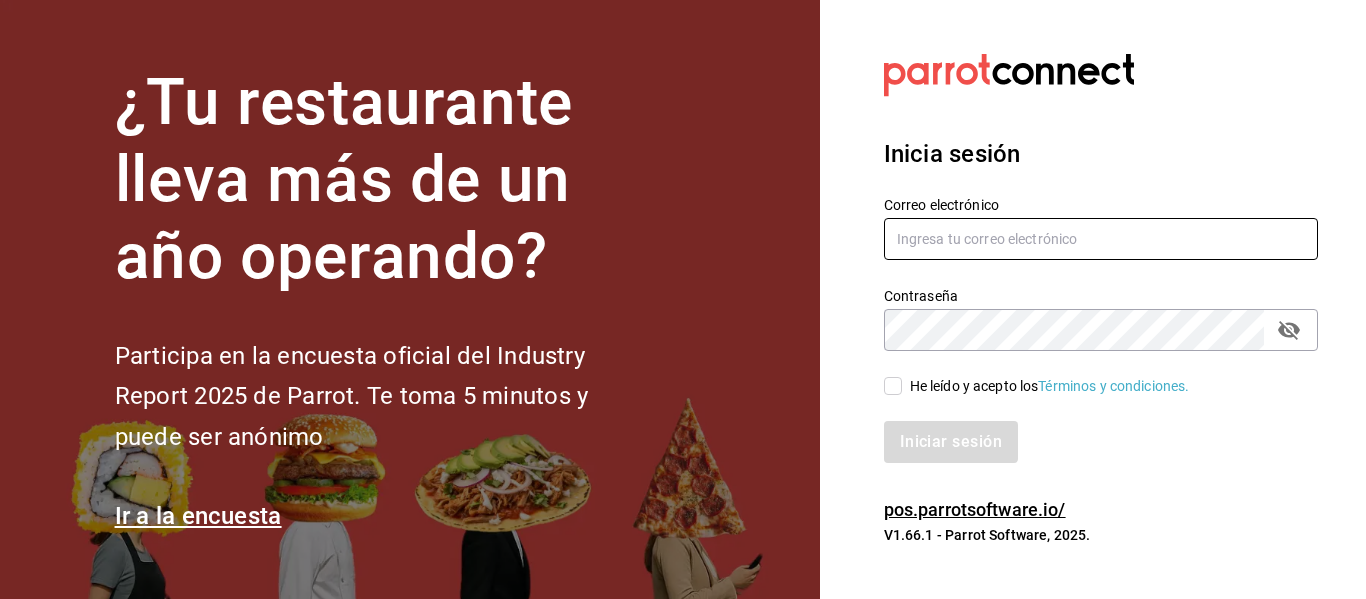 type on "[USERNAME]@[DOMAIN].com" 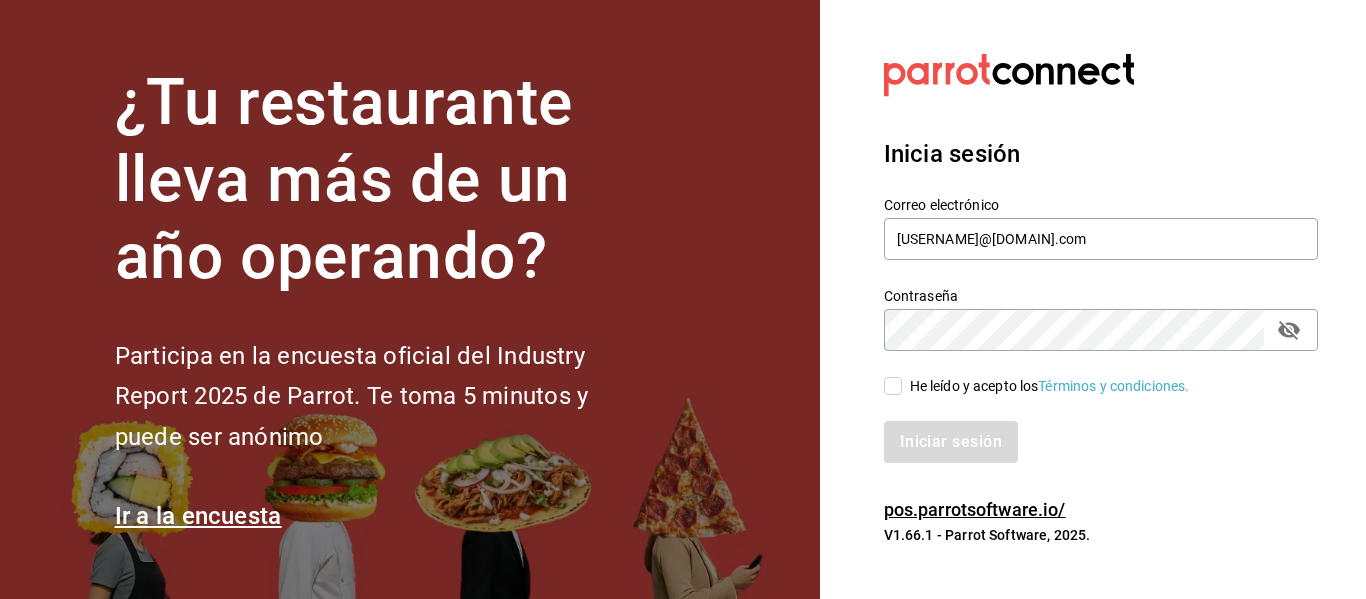 click on "He leído y acepto los  Términos y condiciones." at bounding box center [893, 386] 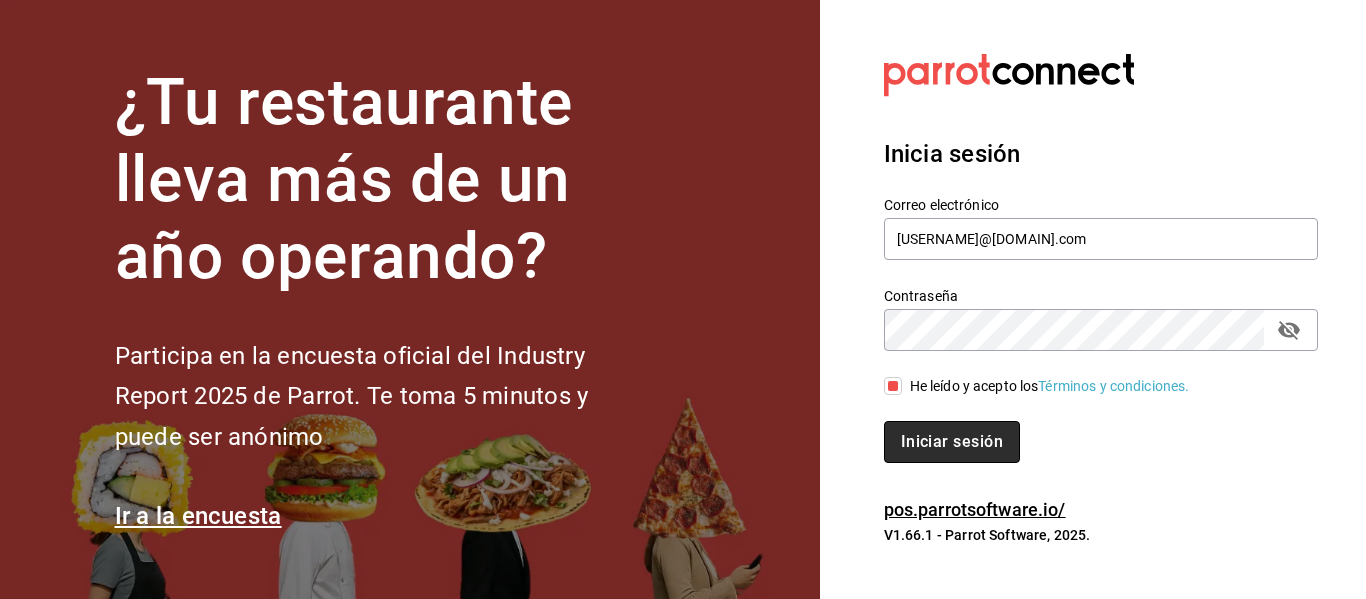 click on "Iniciar sesión" at bounding box center [952, 442] 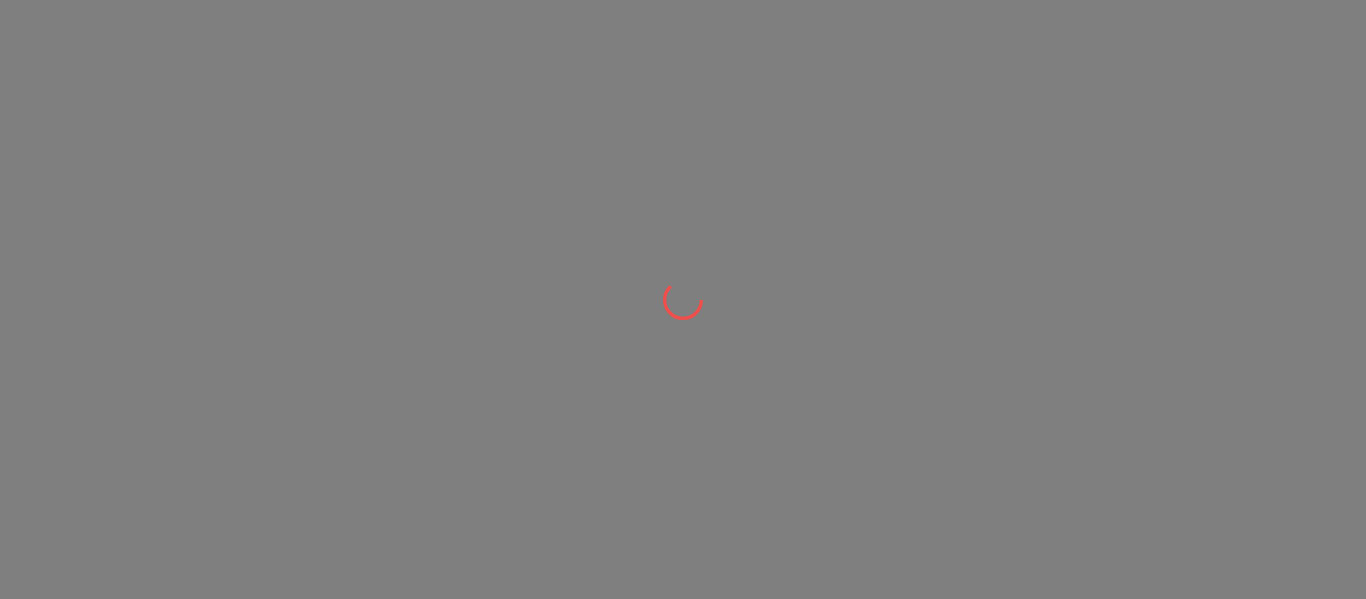 scroll, scrollTop: 0, scrollLeft: 0, axis: both 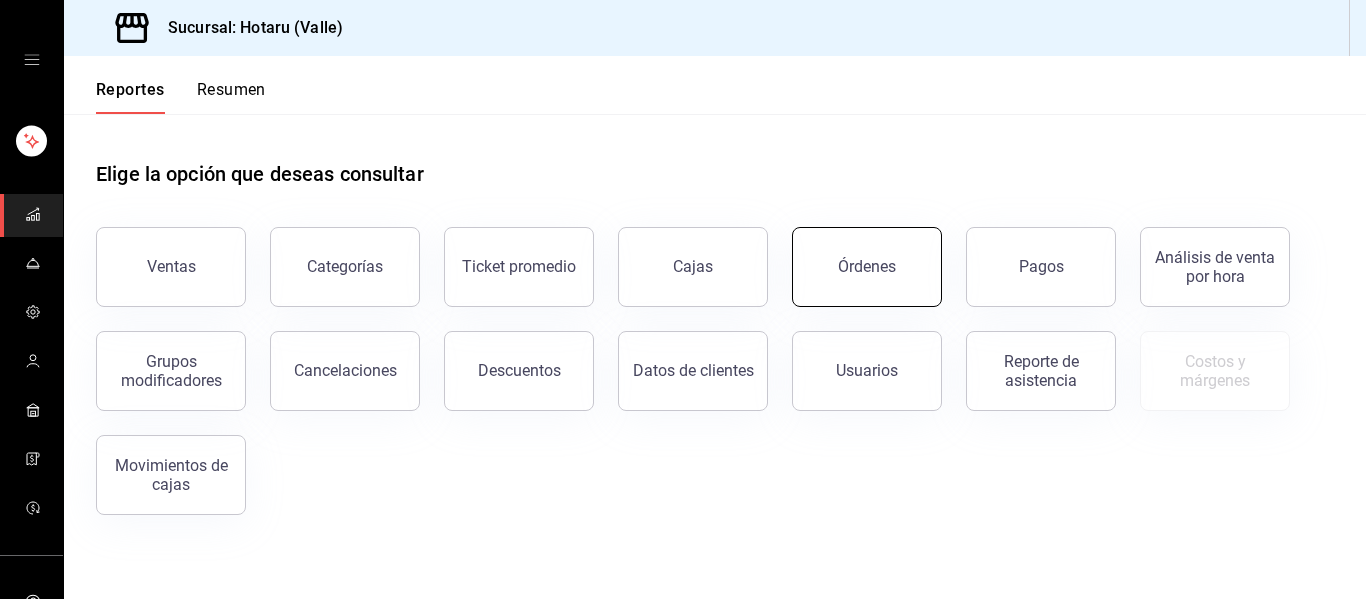 click on "Órdenes" at bounding box center [867, 267] 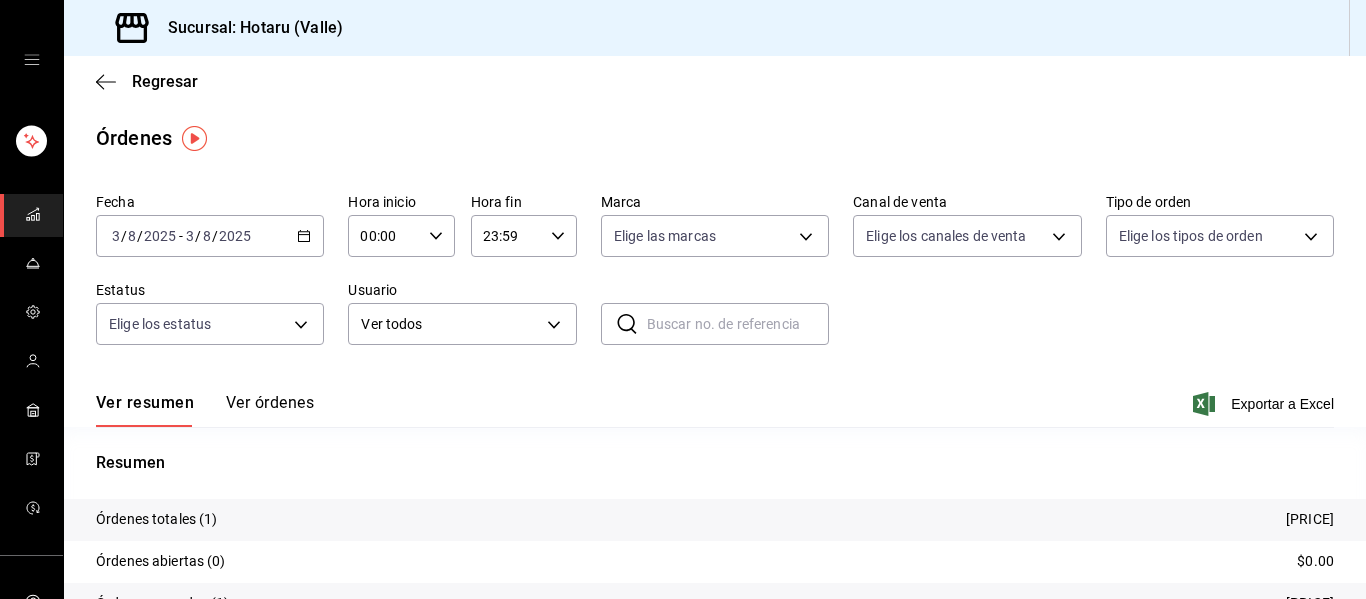 click on "Ver órdenes" at bounding box center (270, 410) 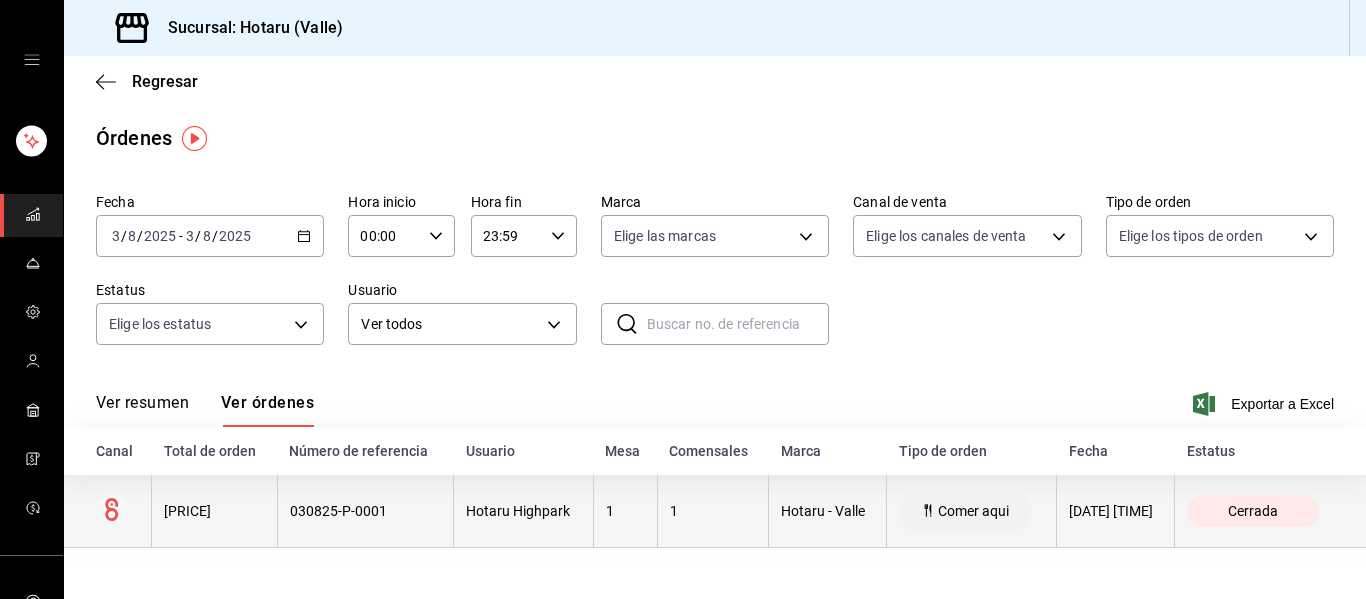 click on "Hotaru Highpark" at bounding box center [523, 511] 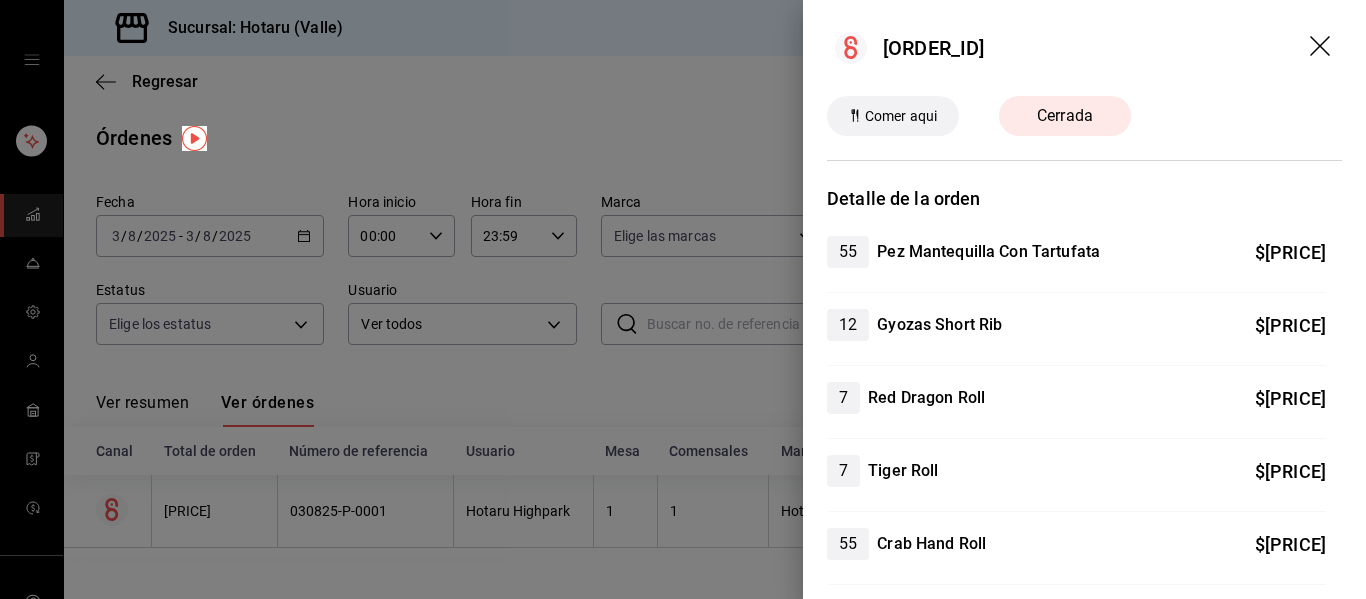 scroll, scrollTop: 1111, scrollLeft: 0, axis: vertical 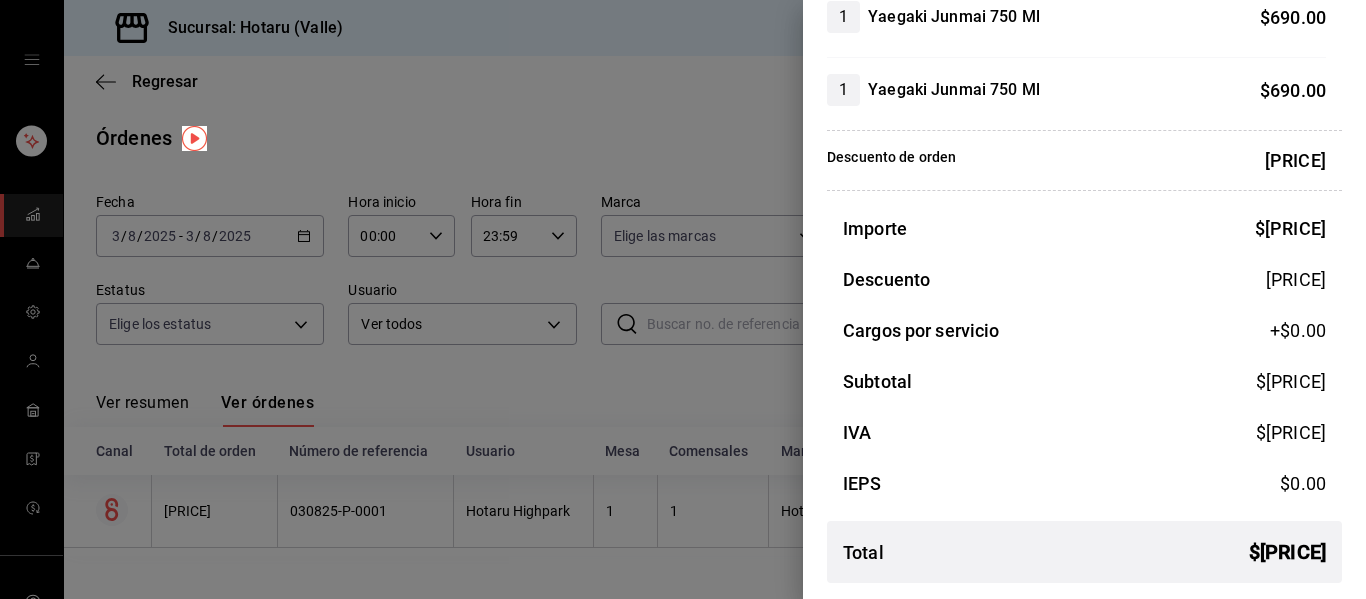 click at bounding box center (683, 299) 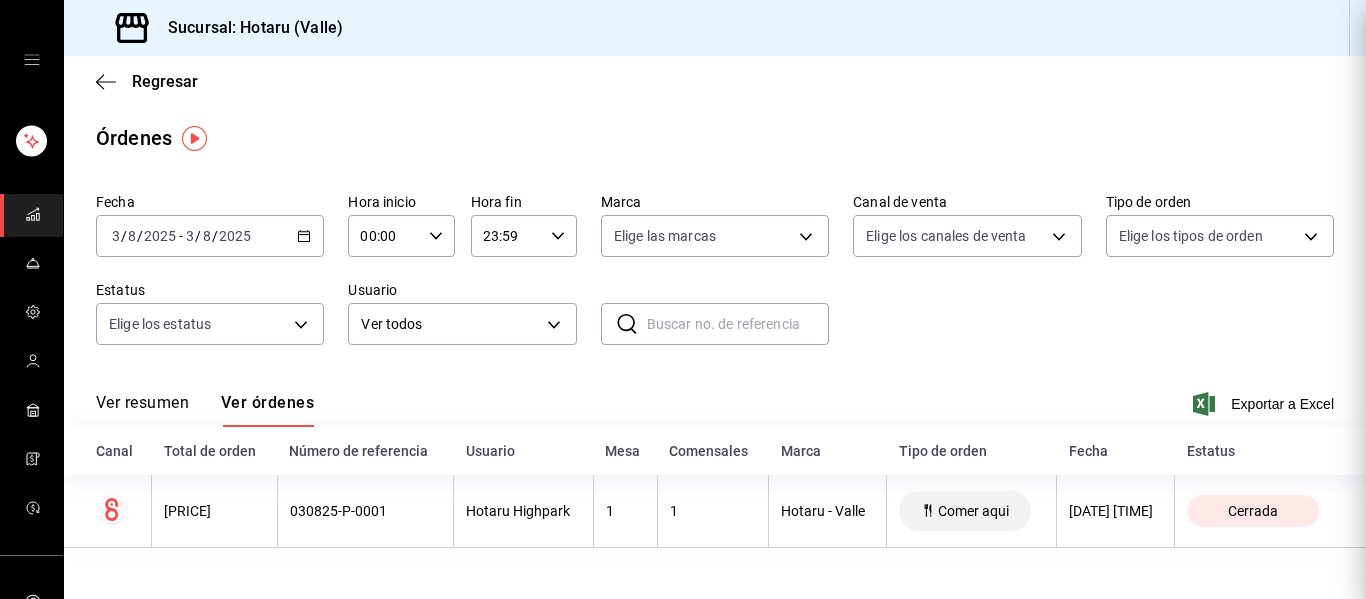 scroll, scrollTop: 0, scrollLeft: 0, axis: both 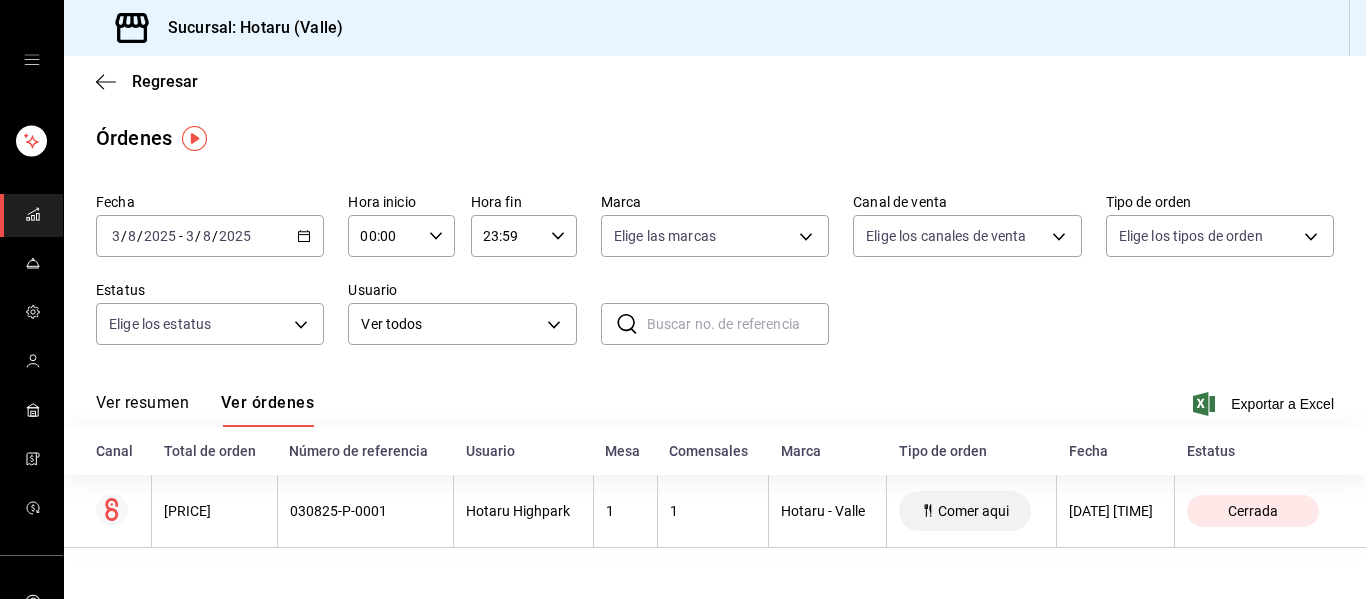 click at bounding box center [31, 215] 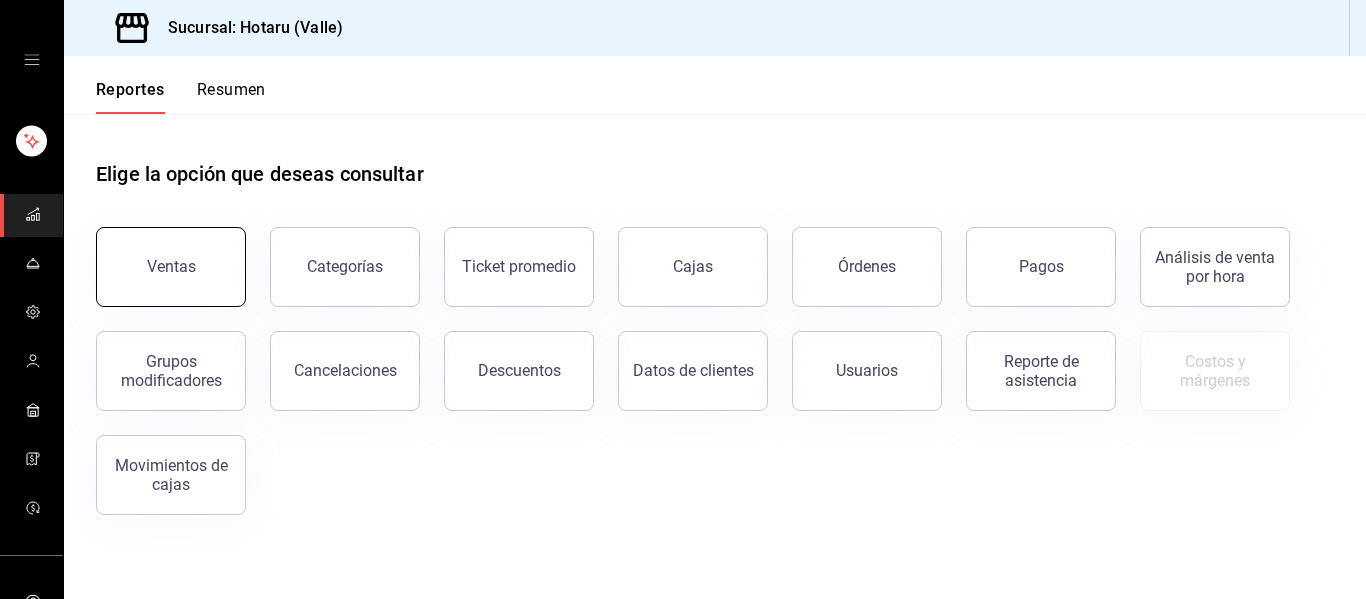 click on "Ventas" at bounding box center [171, 267] 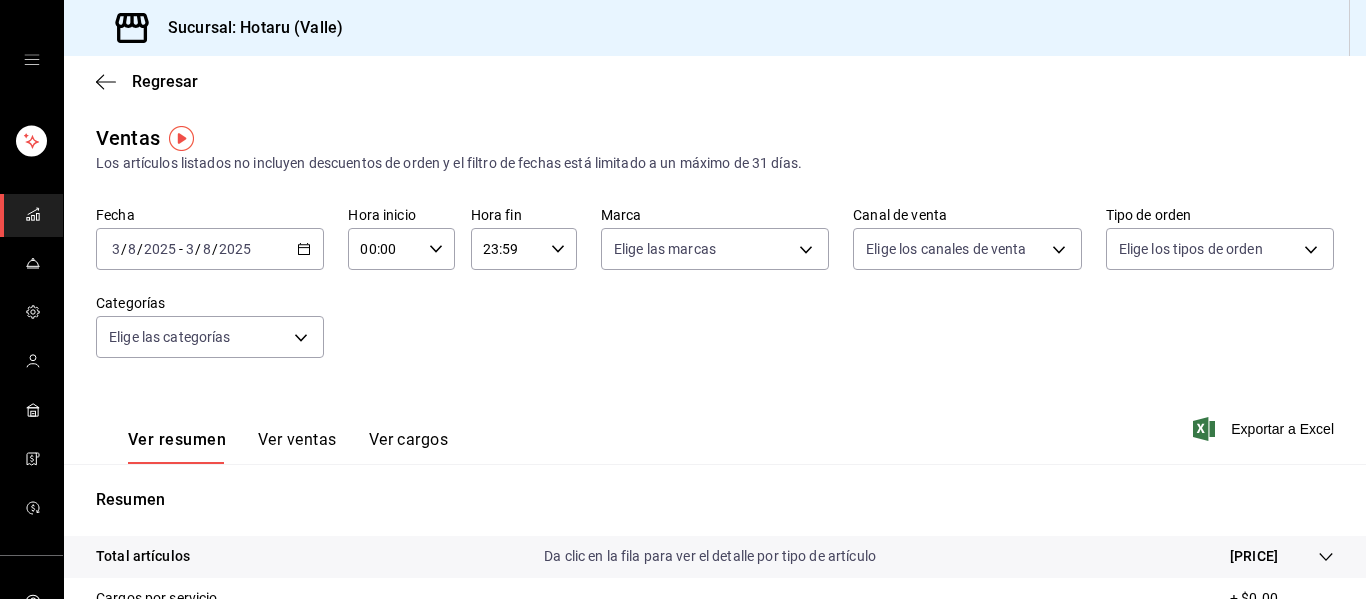 click on "2025-08-03 3 / 8 / 2025 - 2025-08-03 3 / 8 / 2025" at bounding box center [210, 249] 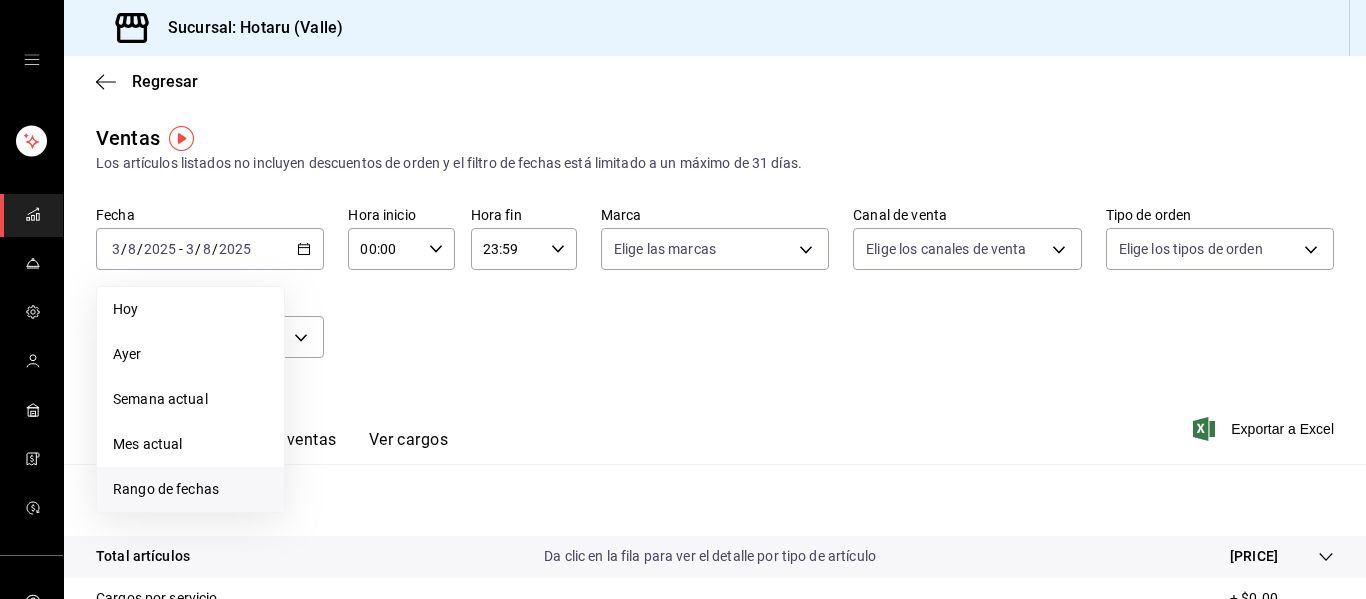 click on "Rango de fechas" at bounding box center [190, 489] 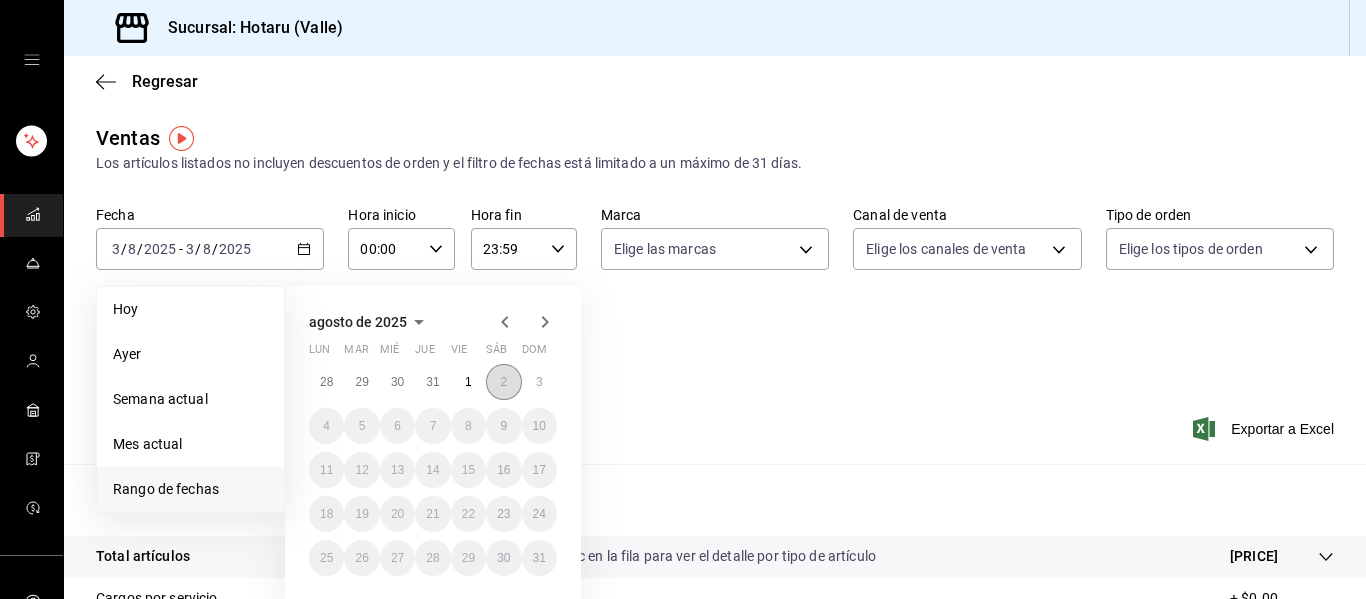 click on "2" at bounding box center (503, 382) 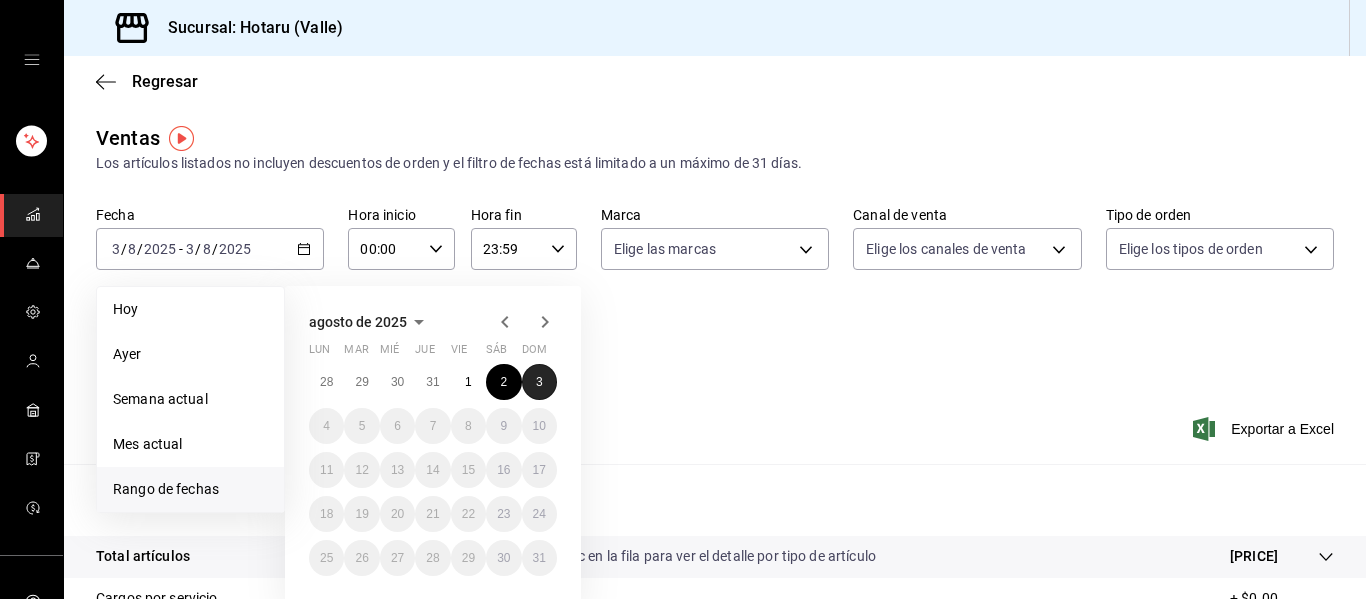 click on "3" at bounding box center (539, 382) 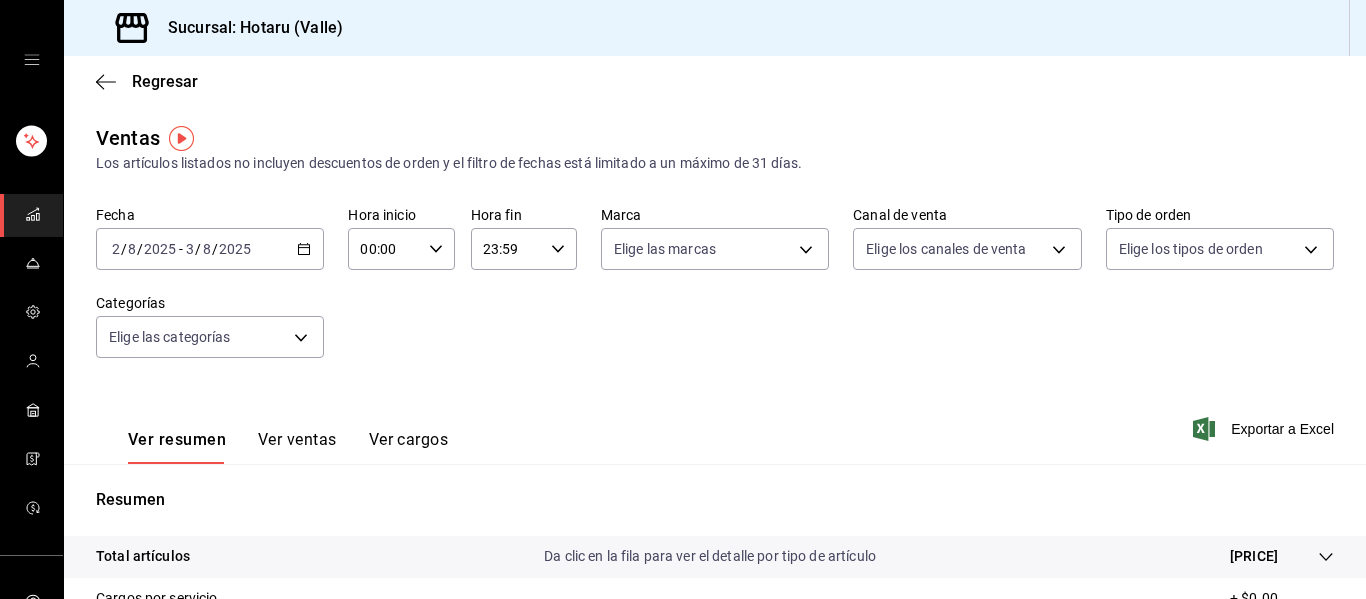 scroll, scrollTop: 359, scrollLeft: 0, axis: vertical 